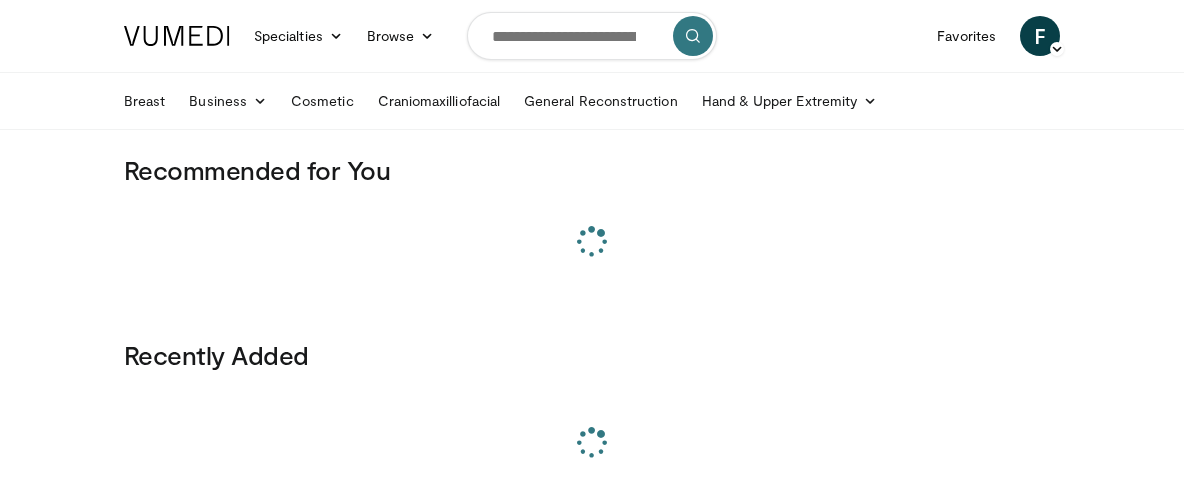 scroll, scrollTop: 0, scrollLeft: 0, axis: both 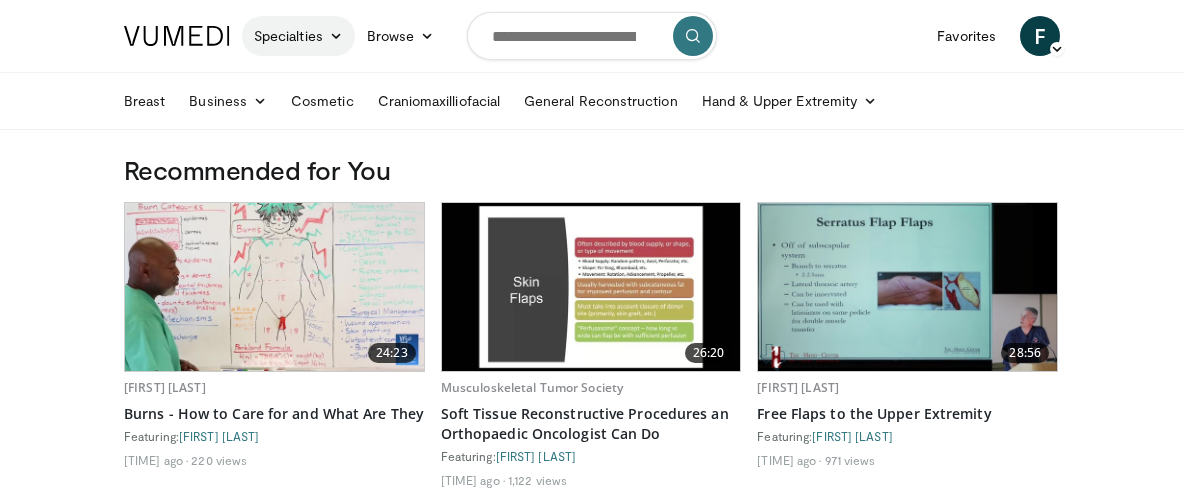 click on "Specialties" at bounding box center [298, 36] 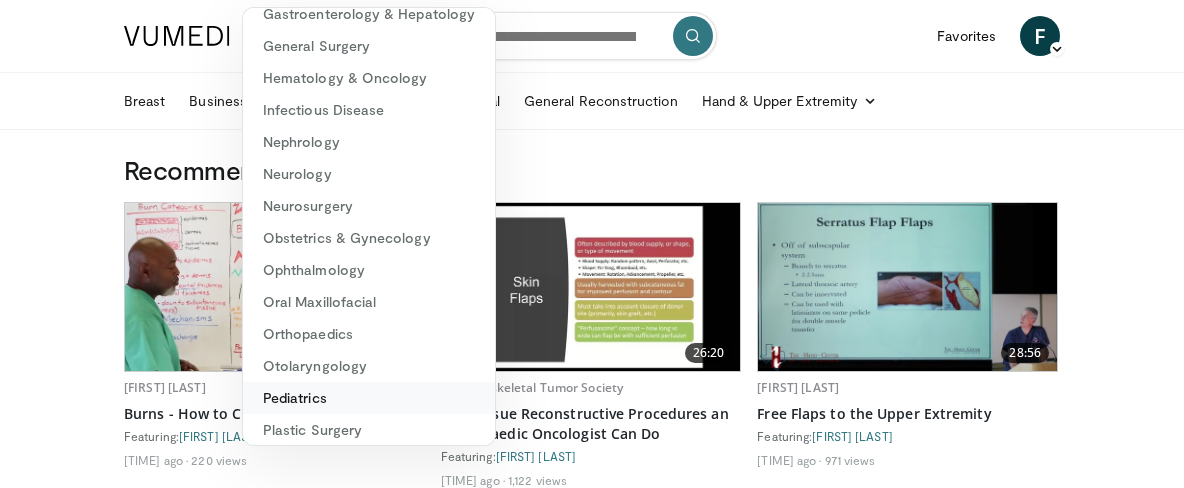 scroll, scrollTop: 474, scrollLeft: 0, axis: vertical 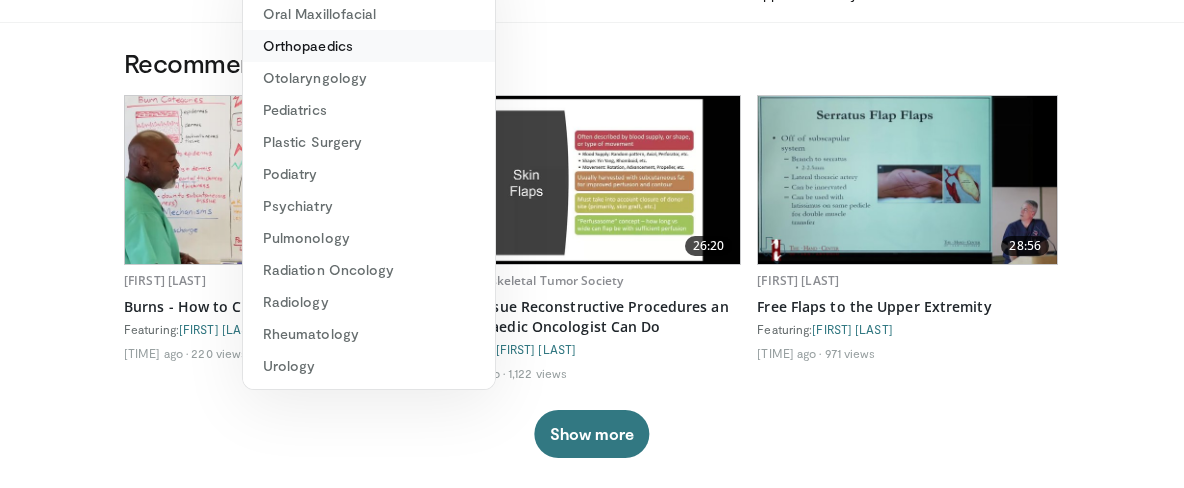 click on "Orthopaedics" at bounding box center [369, 46] 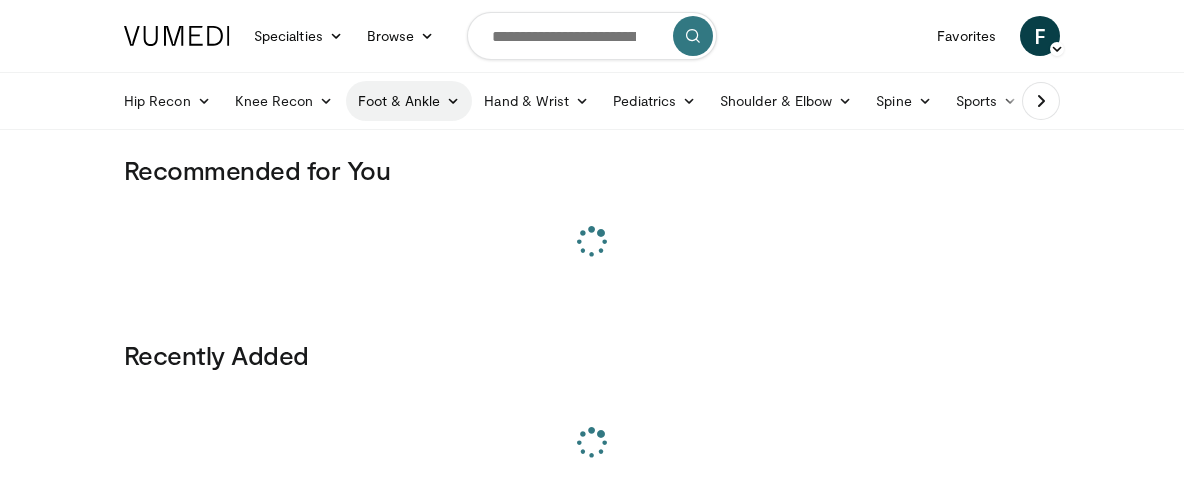 scroll, scrollTop: 0, scrollLeft: 0, axis: both 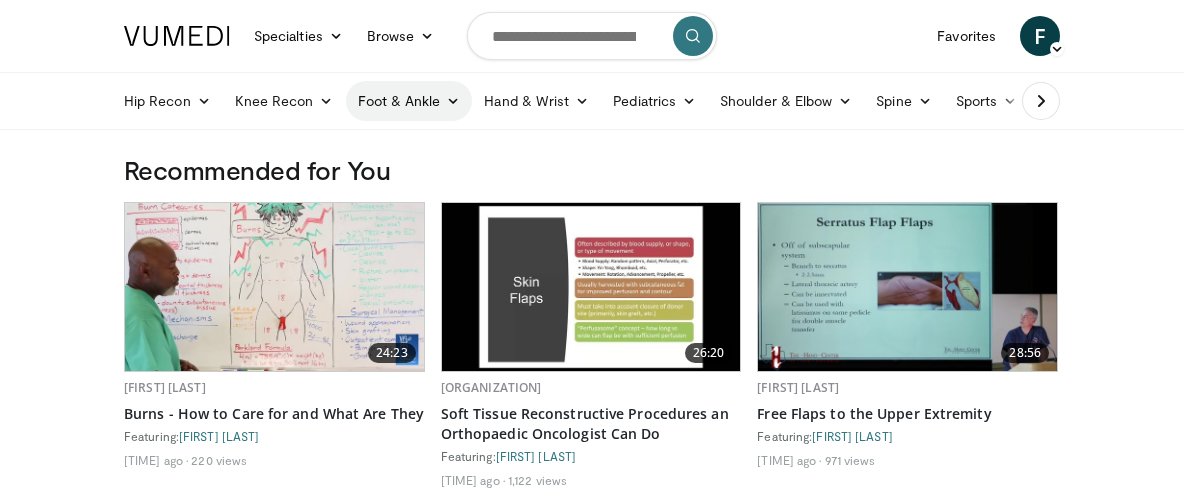 click on "Foot & Ankle" at bounding box center (409, 101) 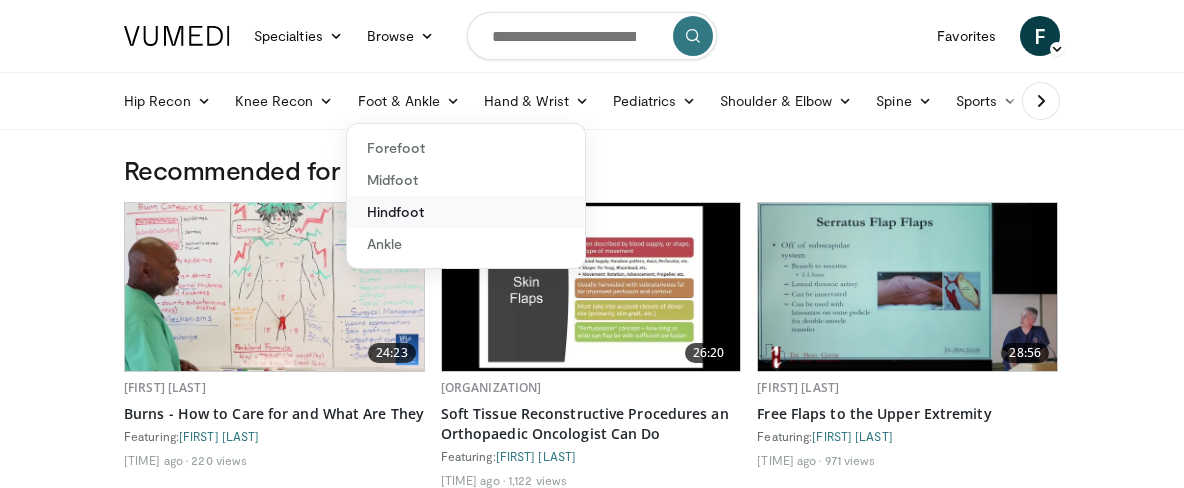 click on "Hindfoot" at bounding box center (466, 212) 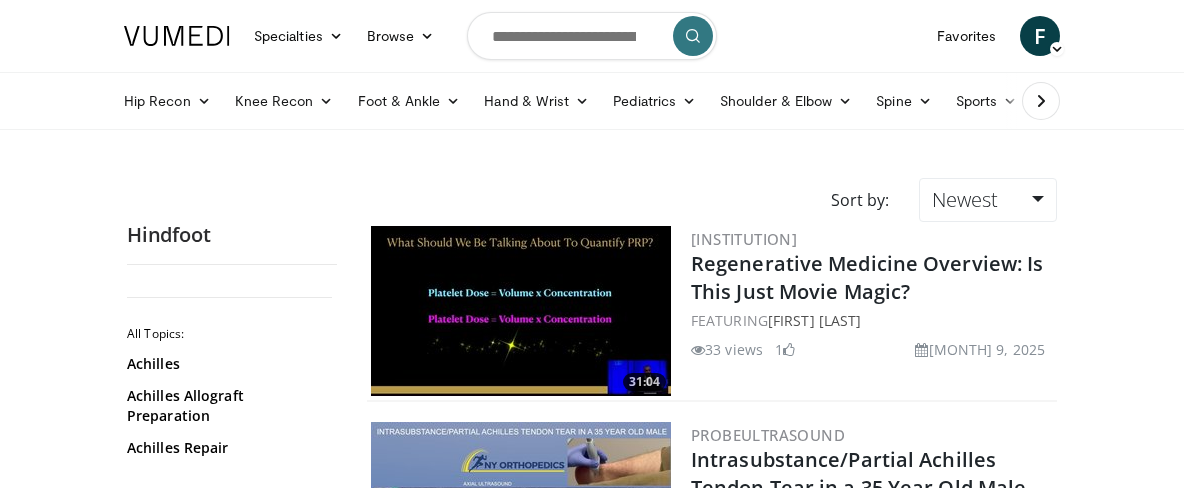 scroll, scrollTop: 0, scrollLeft: 0, axis: both 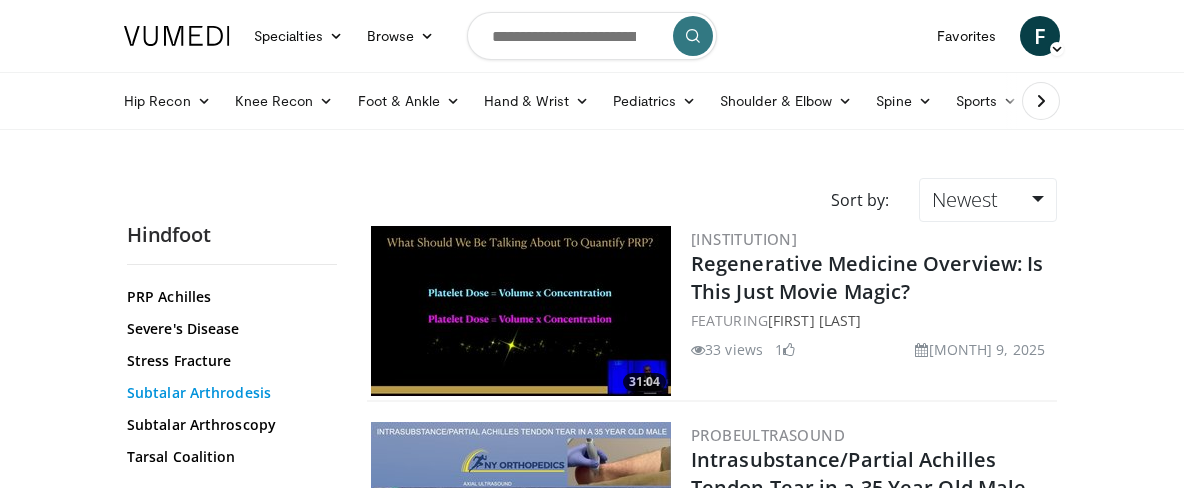 click on "Subtalar Arthrodesis" at bounding box center (227, 393) 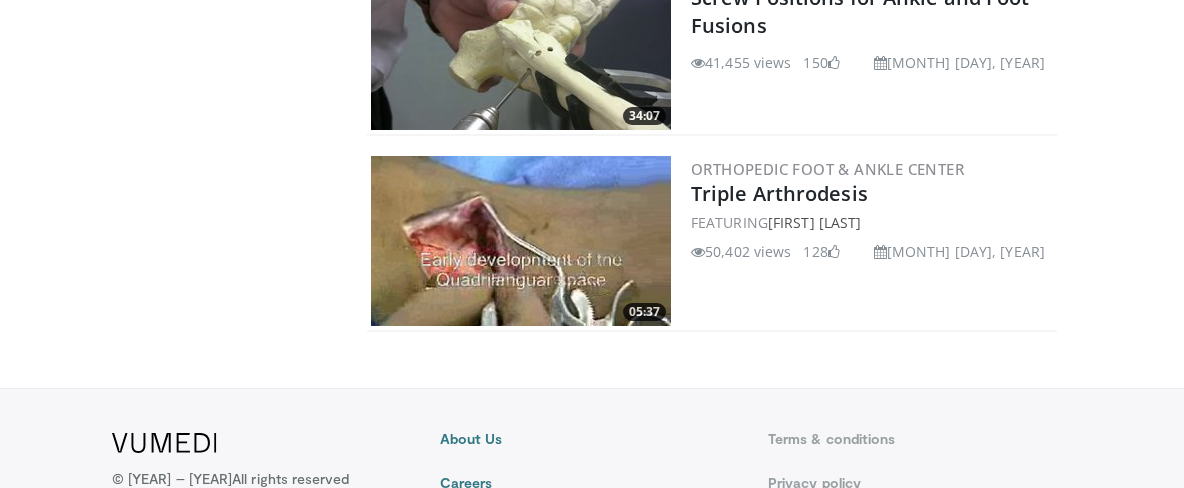 scroll, scrollTop: 2682, scrollLeft: 0, axis: vertical 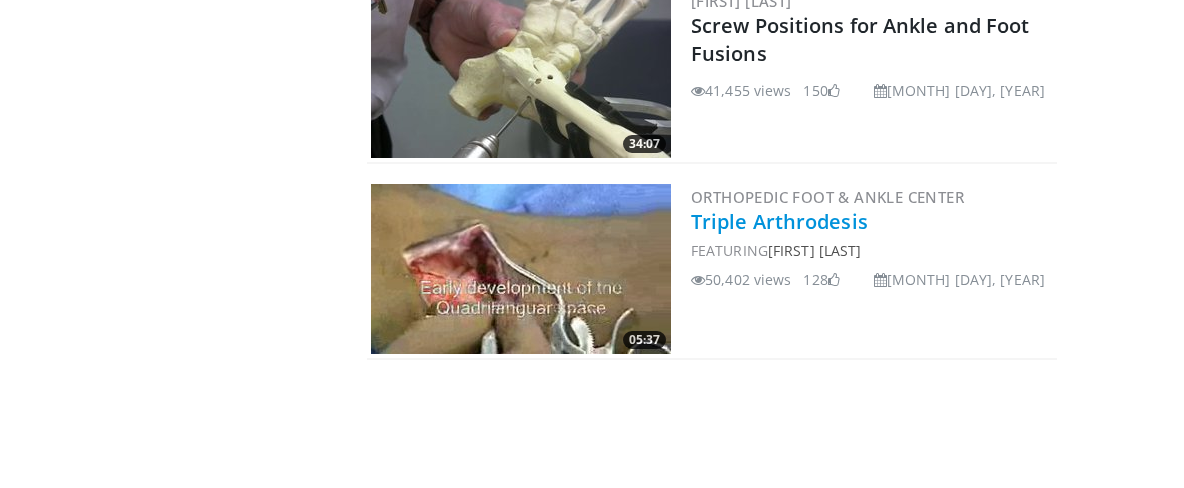 click on "Triple Arthrodesis" at bounding box center (779, 221) 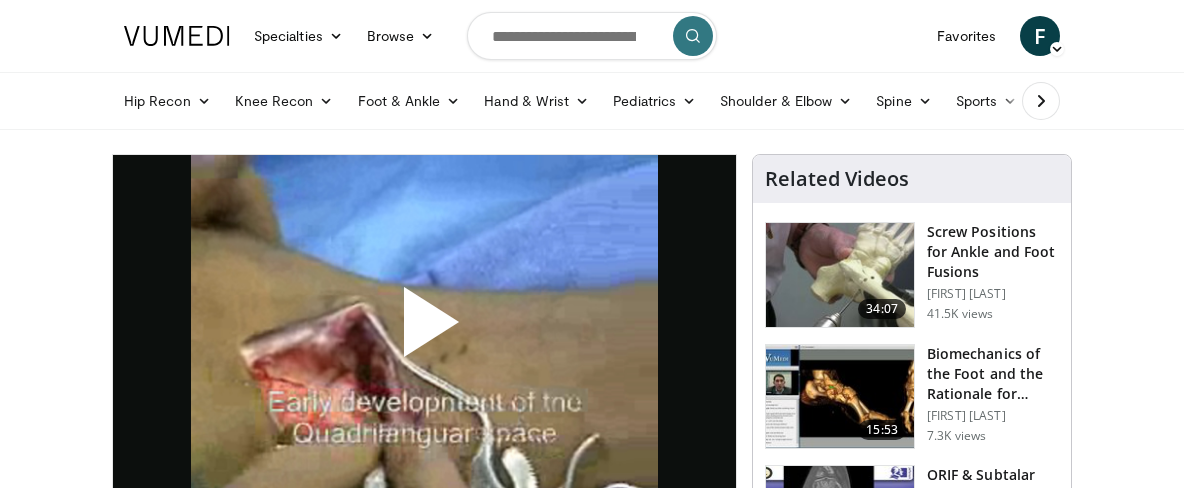 scroll, scrollTop: 0, scrollLeft: 0, axis: both 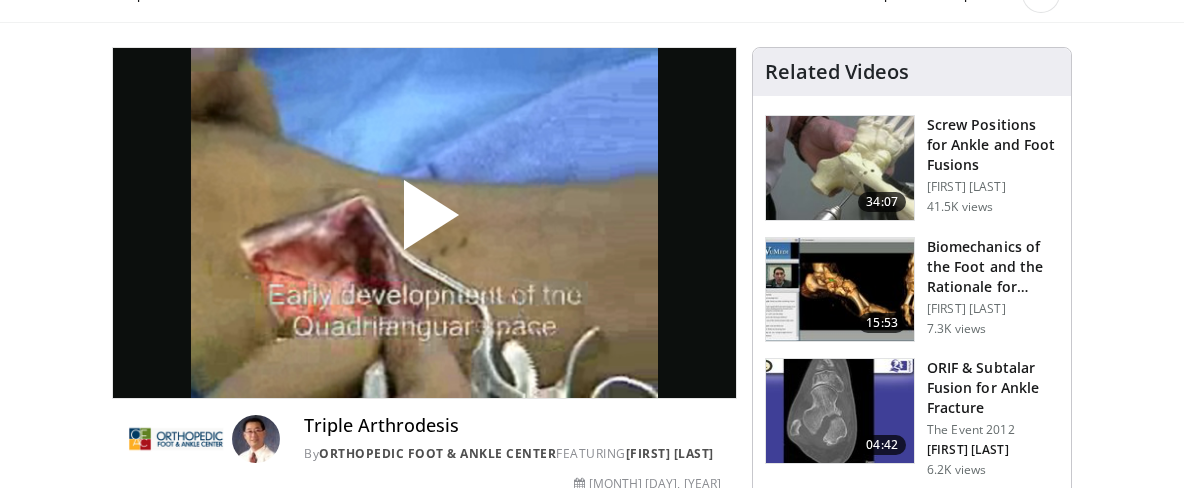 click at bounding box center [424, 223] 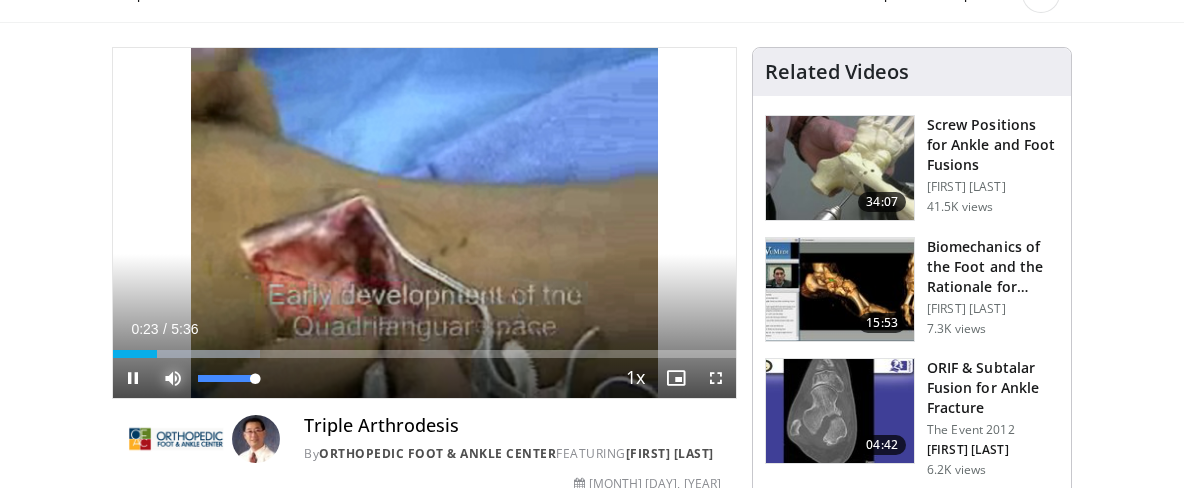 click at bounding box center [173, 378] 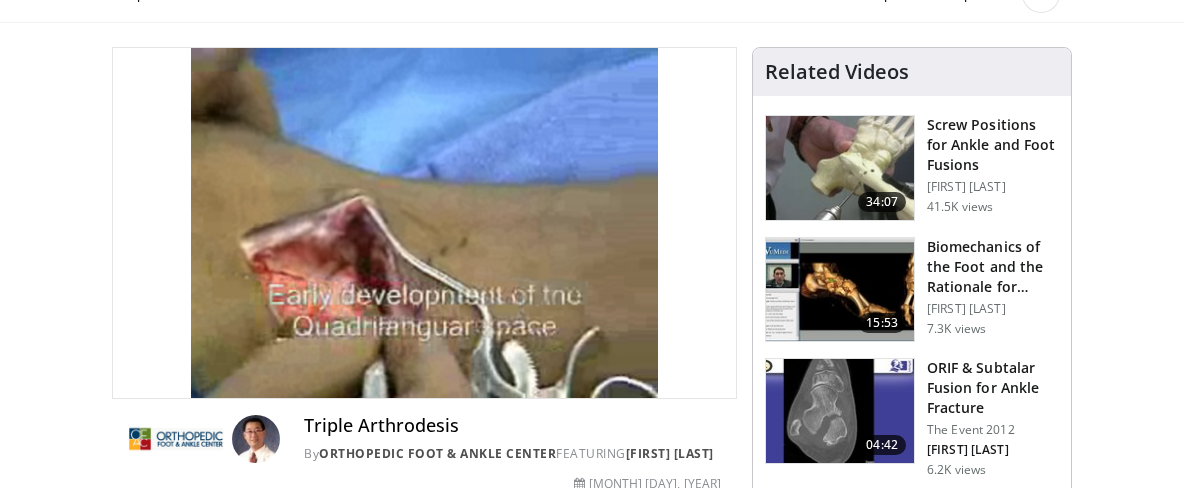 click on "10 seconds
Tap to unmute" at bounding box center [424, 223] 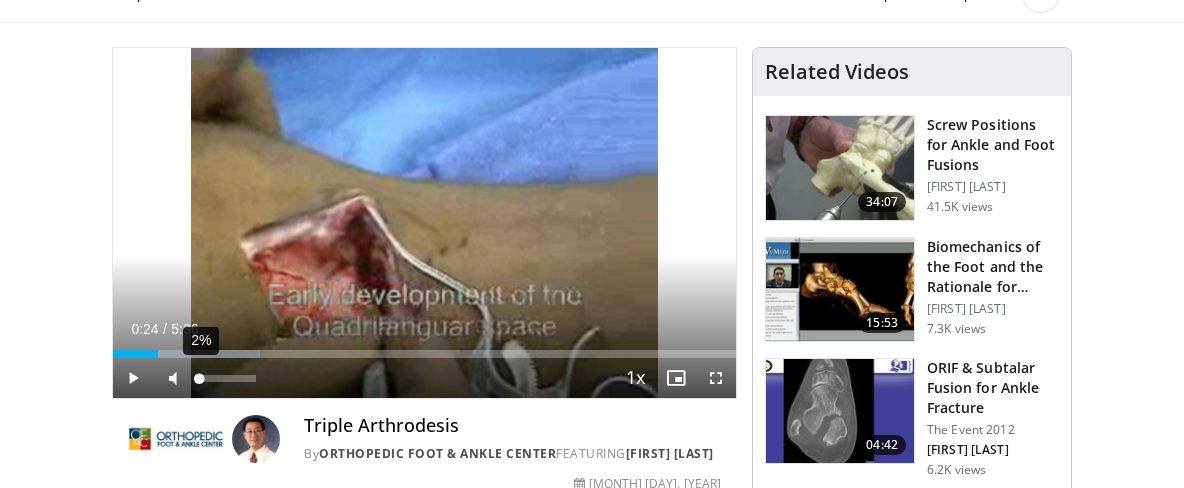 click at bounding box center [198, 378] 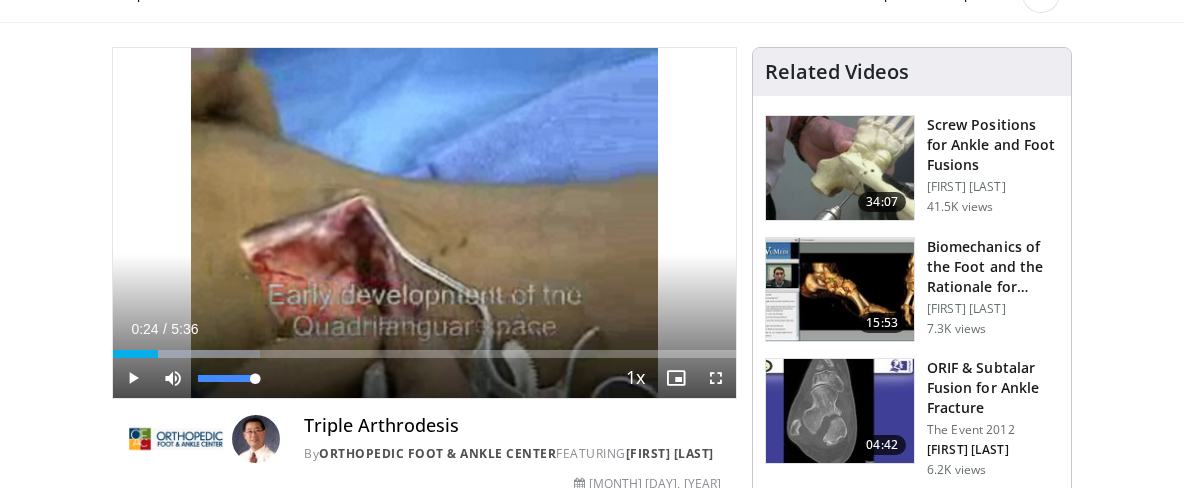 drag, startPoint x: 197, startPoint y: 376, endPoint x: 263, endPoint y: 381, distance: 66.189125 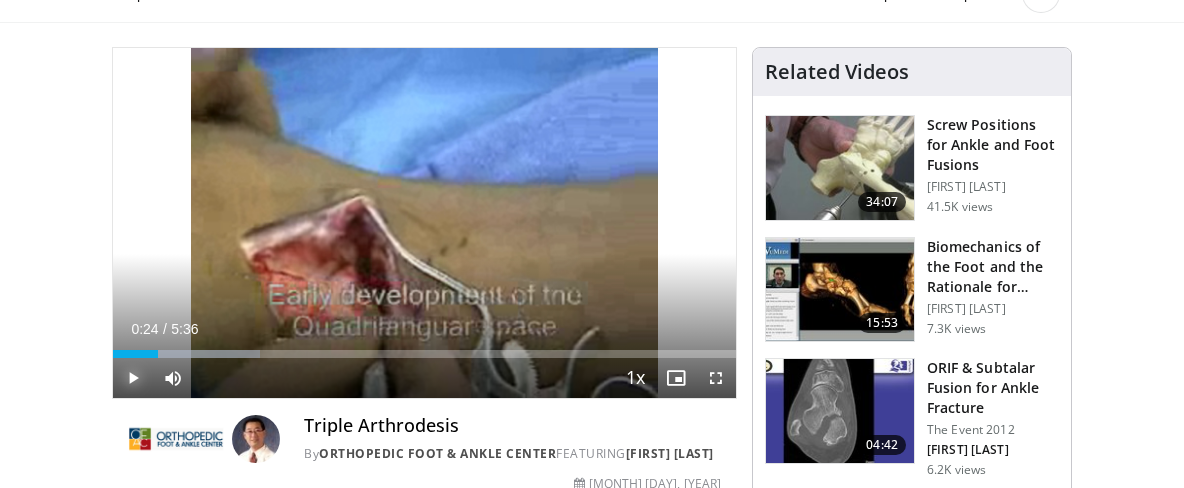 click at bounding box center (133, 378) 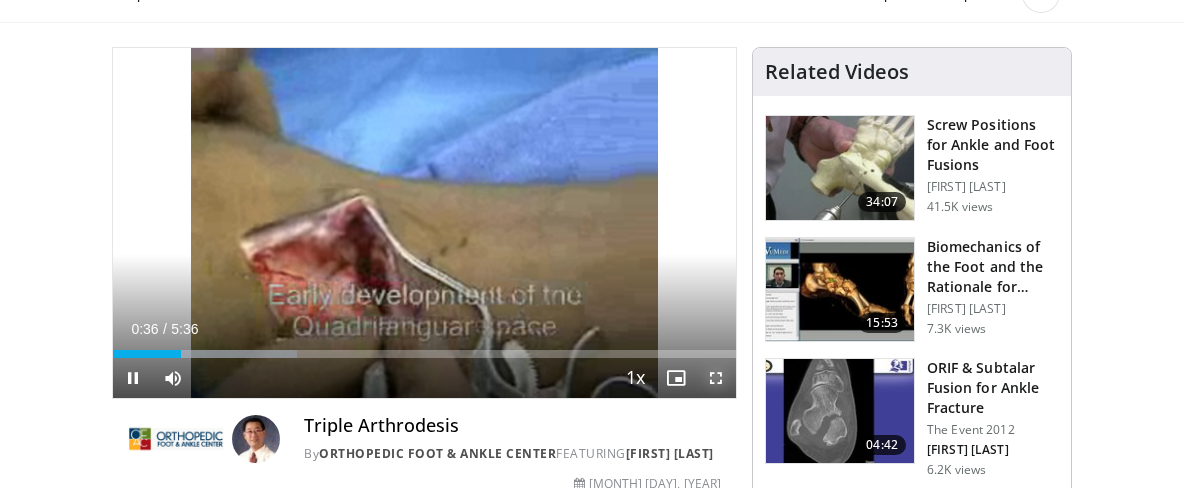 click at bounding box center (716, 378) 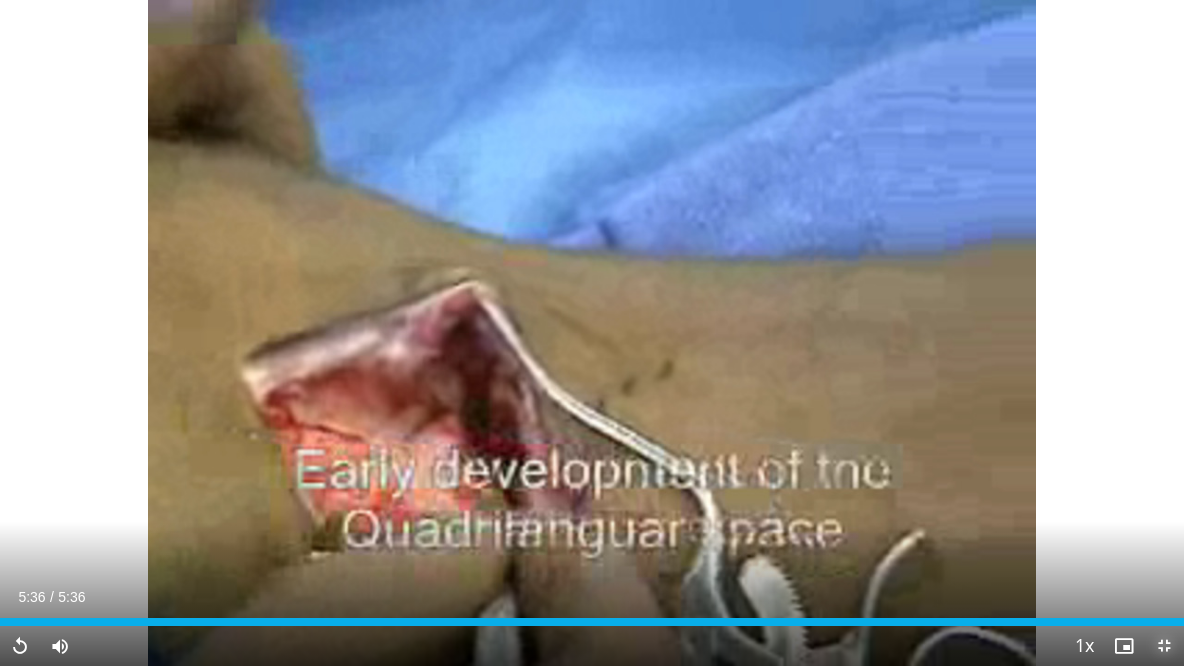 click at bounding box center (1164, 646) 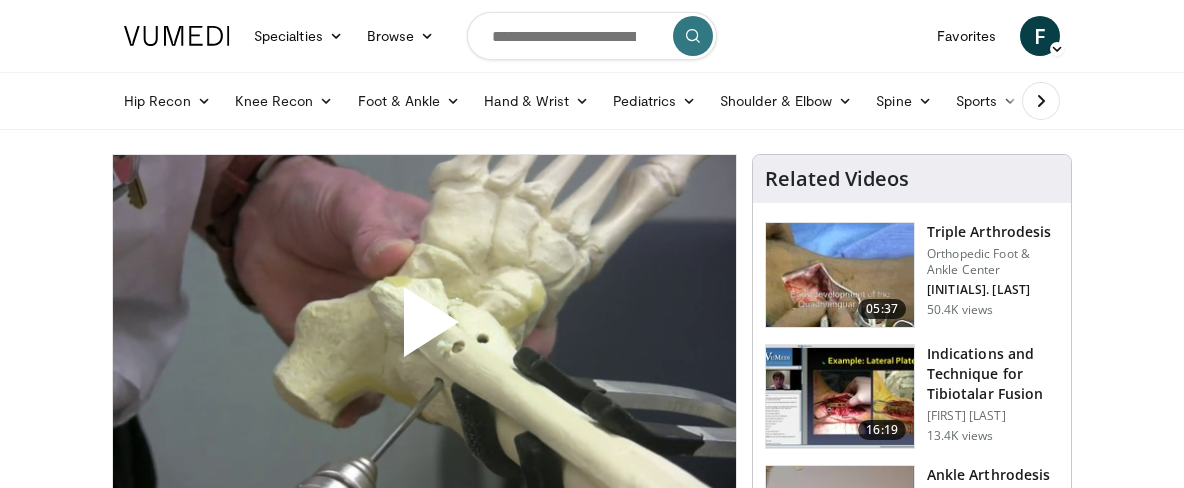 scroll, scrollTop: 107, scrollLeft: 0, axis: vertical 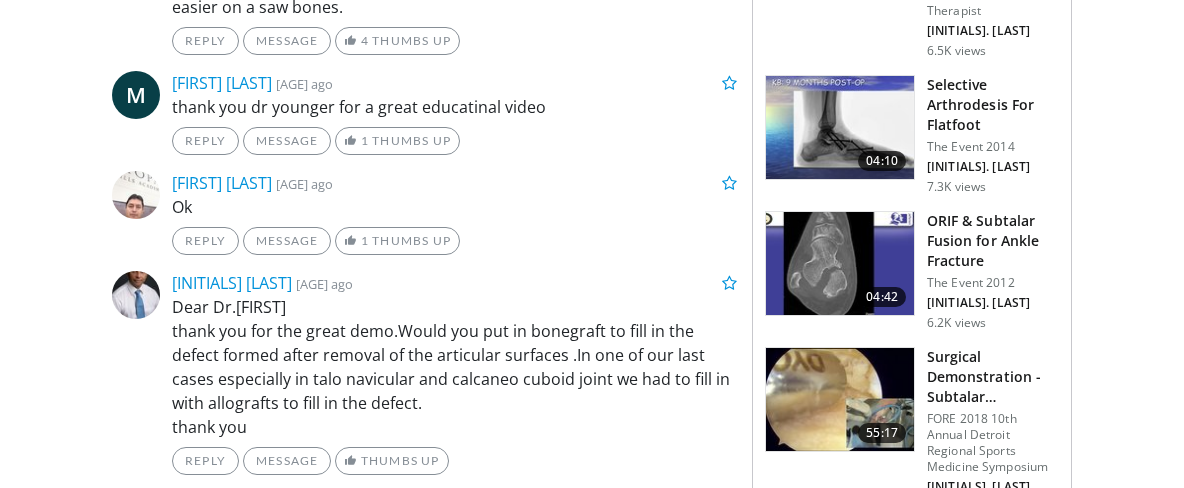 click at bounding box center (840, 128) 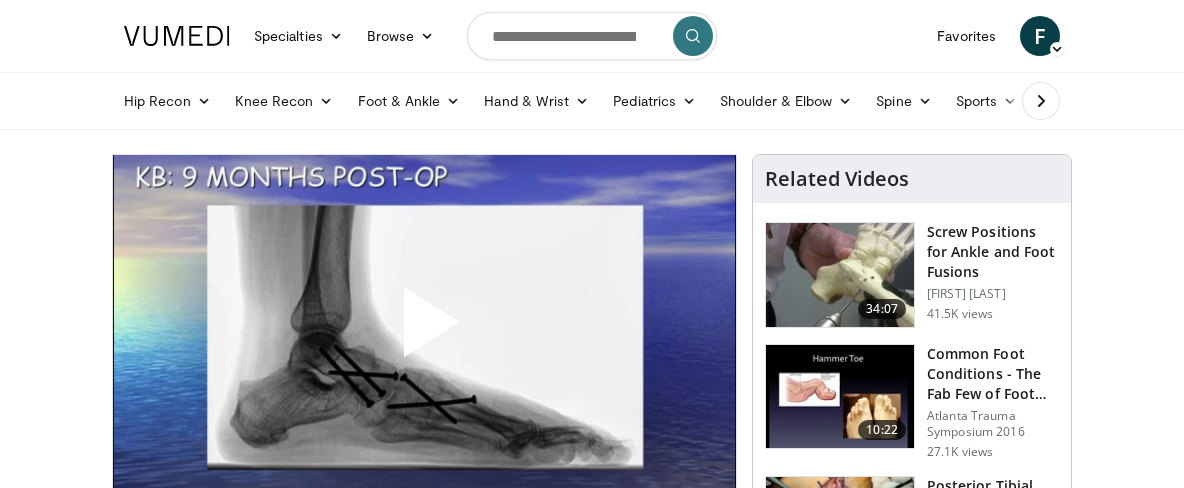 scroll, scrollTop: 69, scrollLeft: 0, axis: vertical 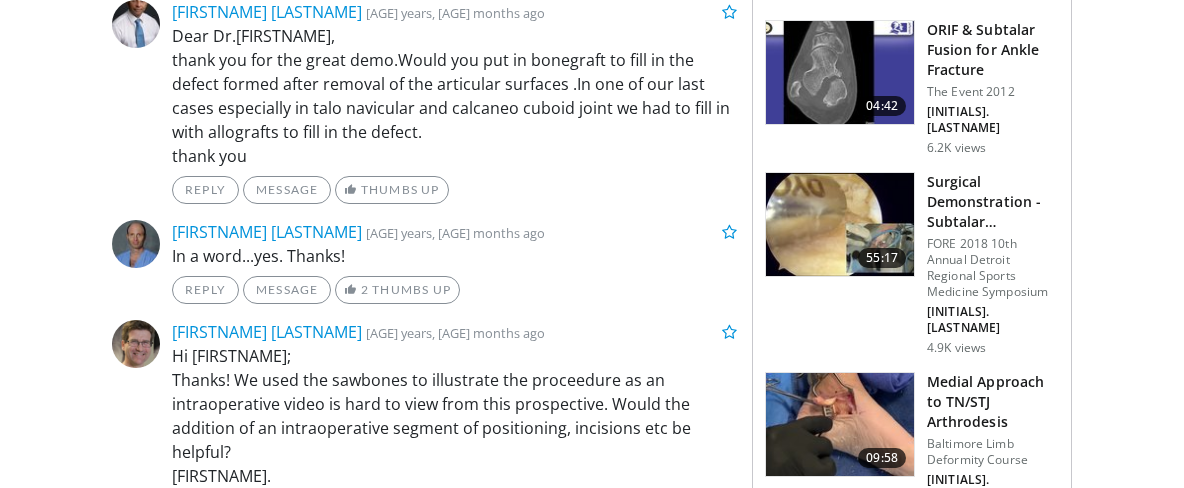 click at bounding box center (840, 425) 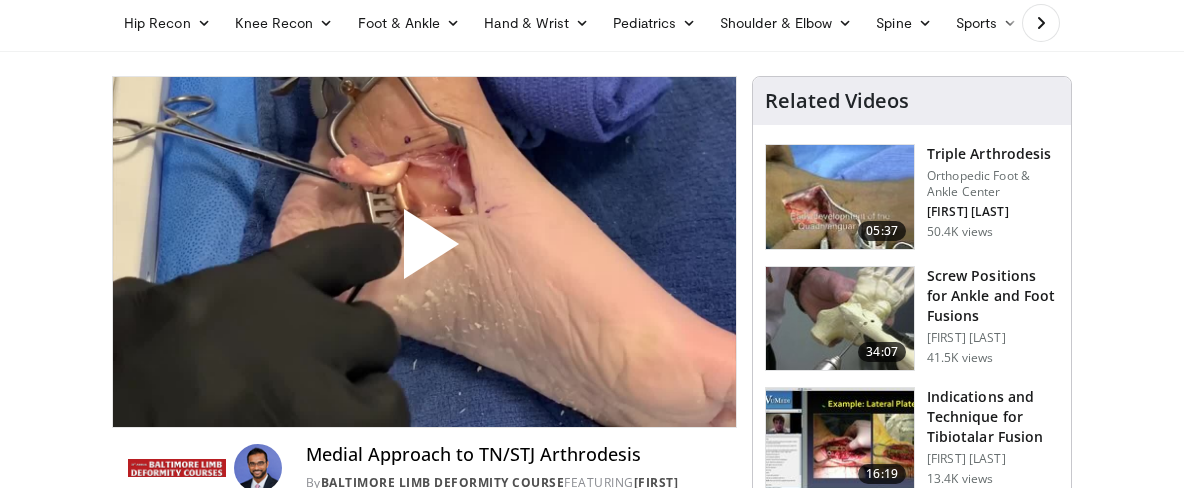 scroll, scrollTop: 107, scrollLeft: 0, axis: vertical 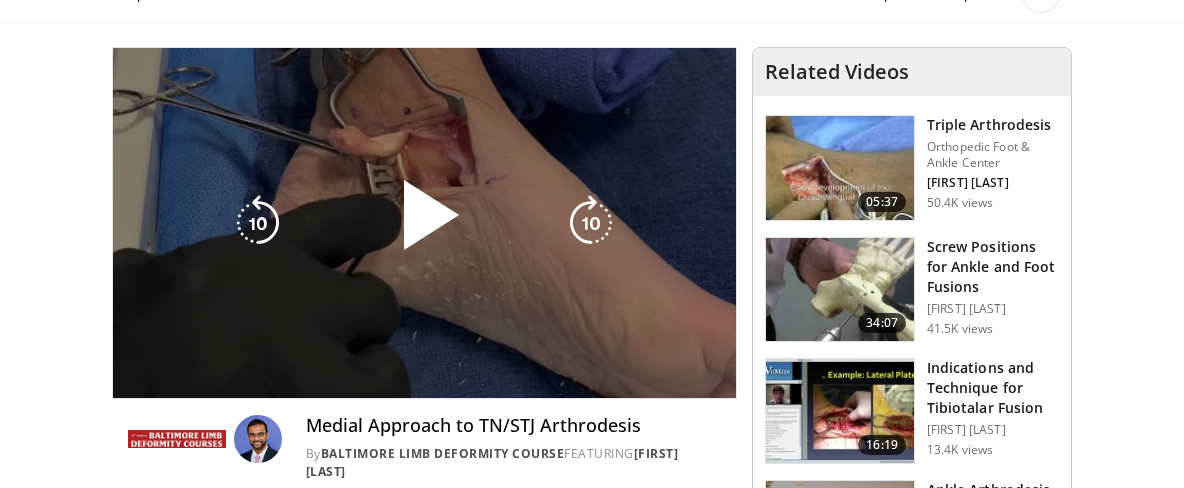 click at bounding box center (424, 223) 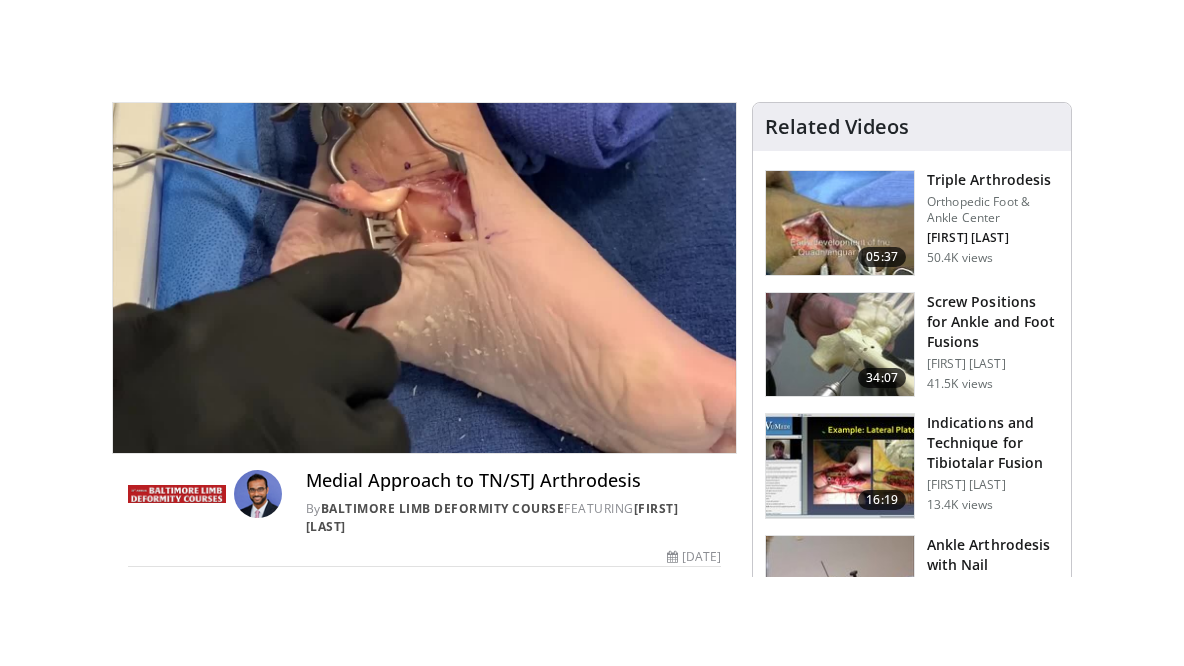 scroll, scrollTop: 107, scrollLeft: 0, axis: vertical 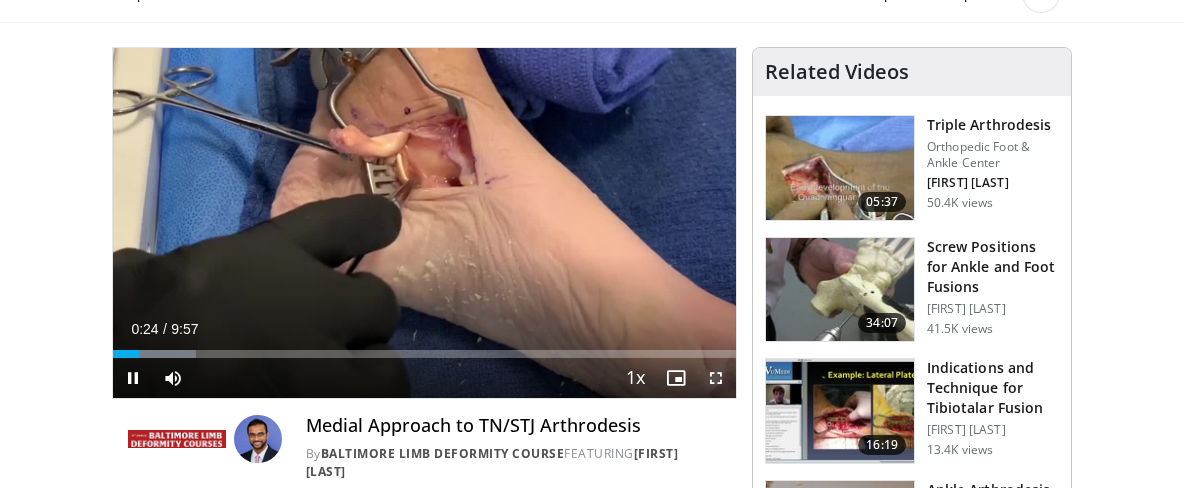 click at bounding box center [716, 378] 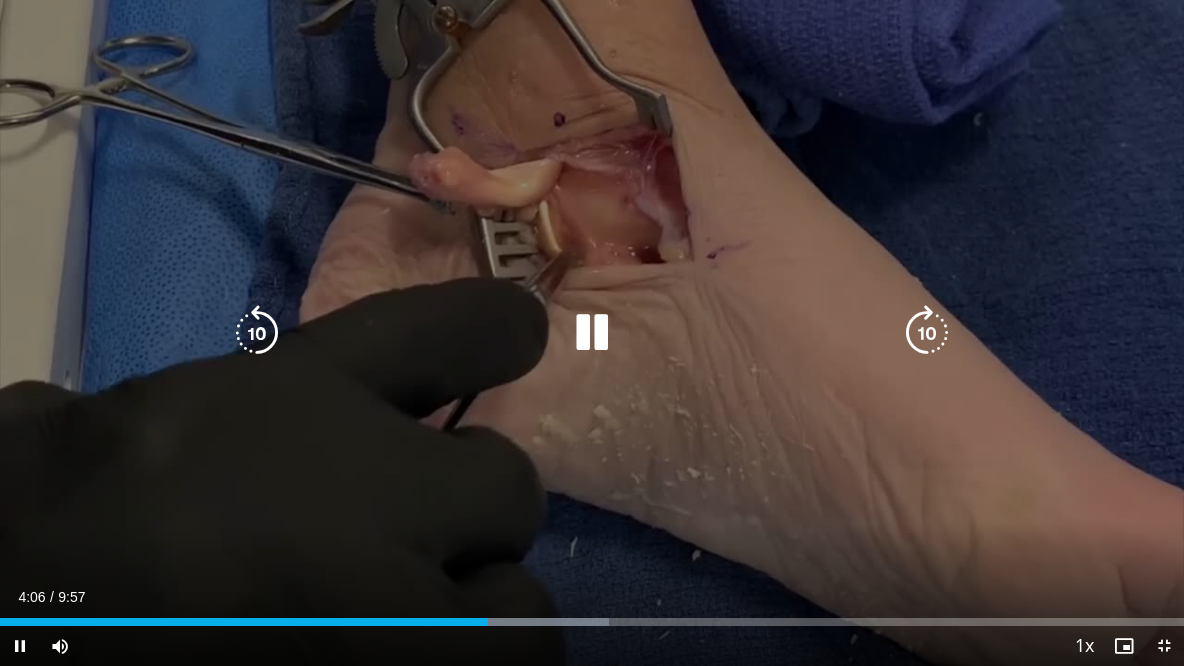 click at bounding box center (592, 333) 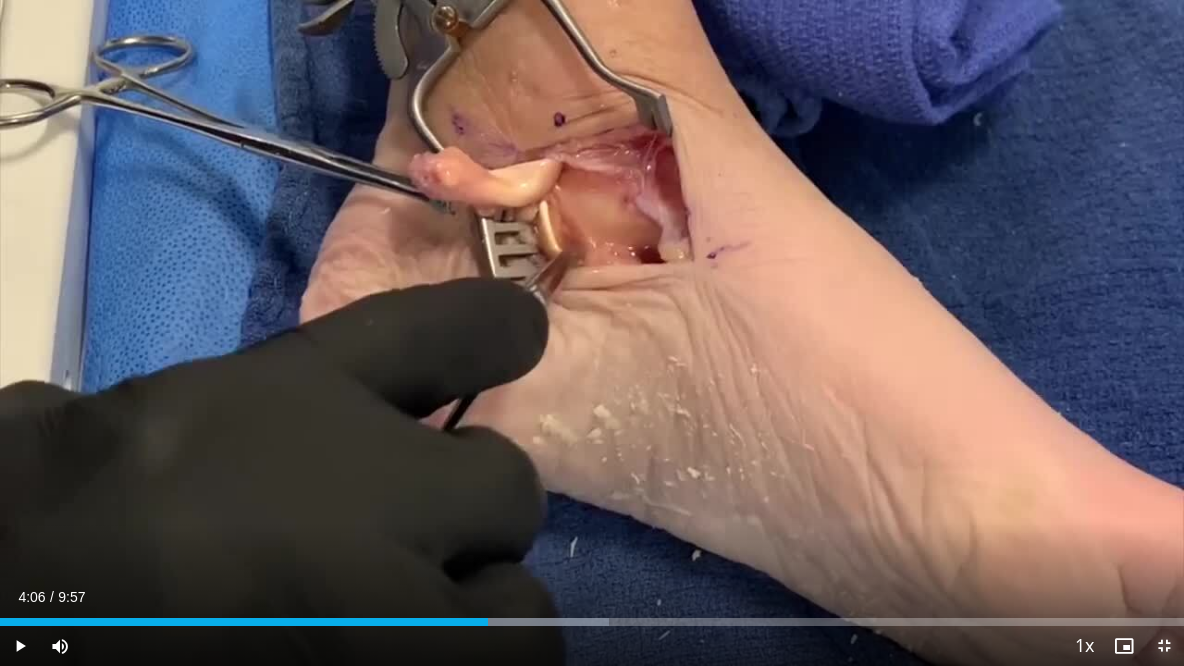 click at bounding box center (1164, 646) 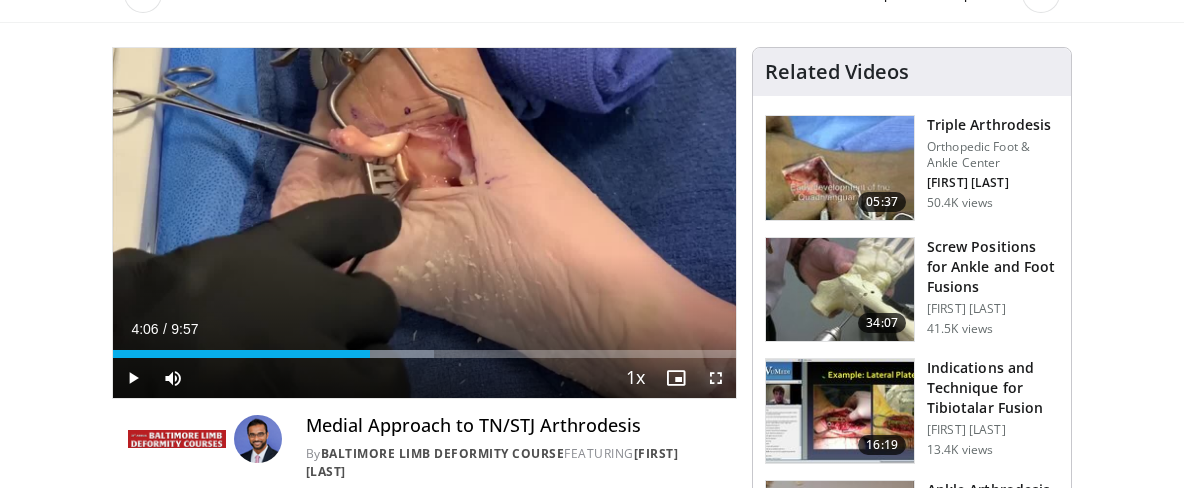 click at bounding box center (716, 378) 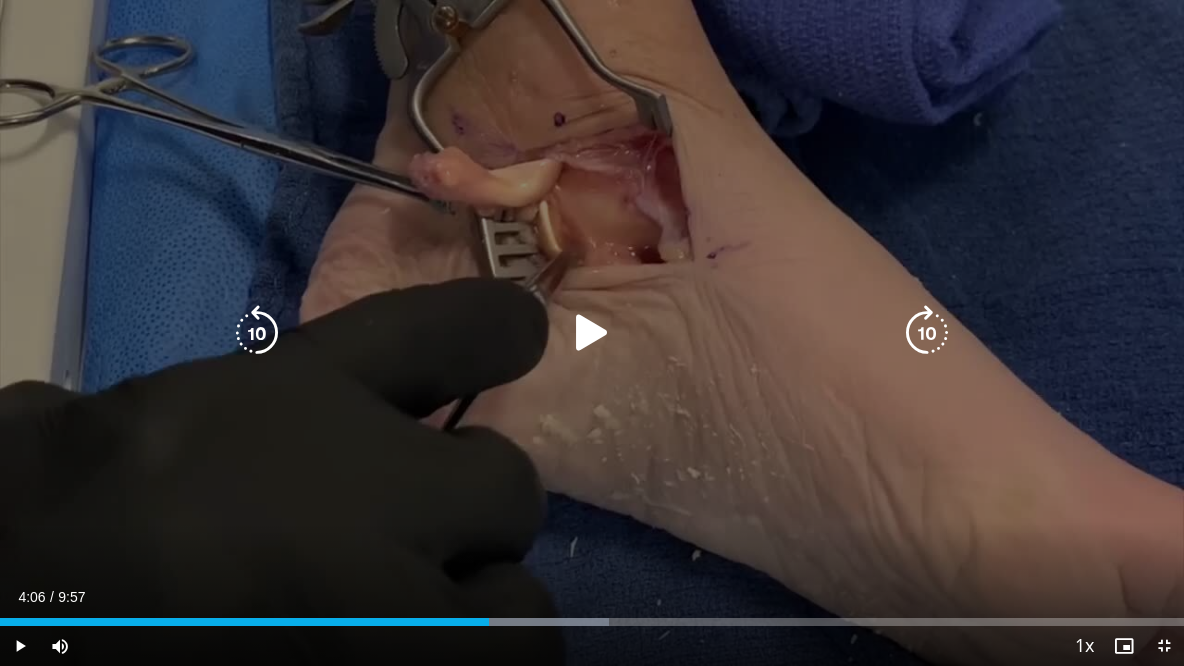 click at bounding box center [592, 333] 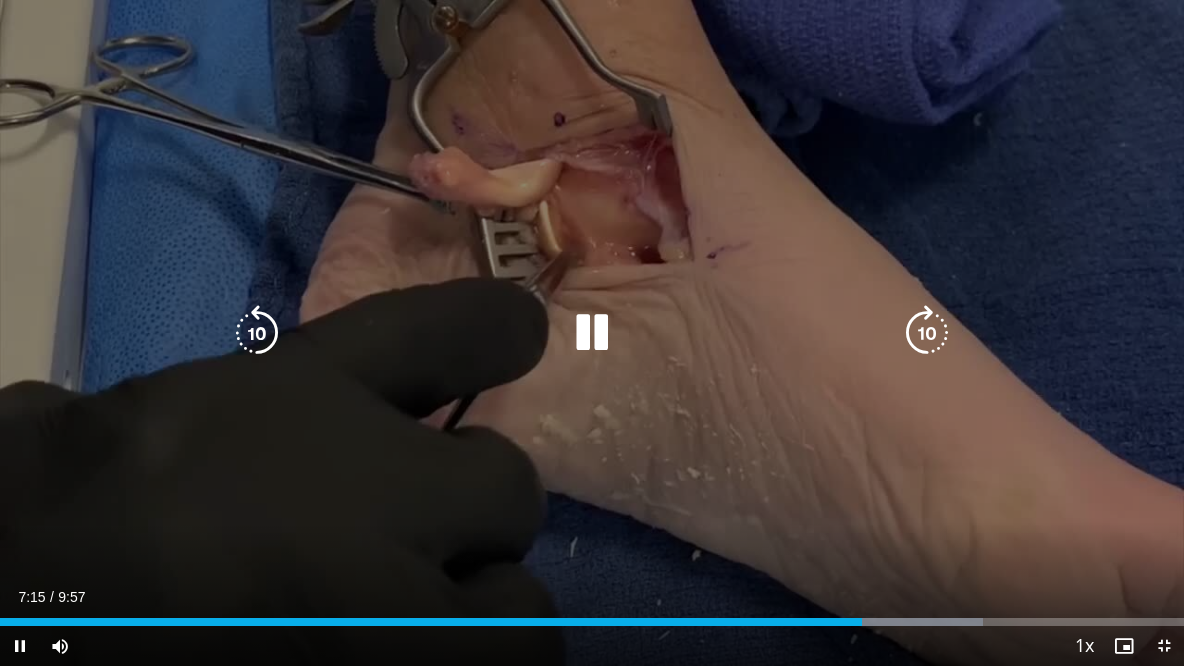 click at bounding box center (592, 333) 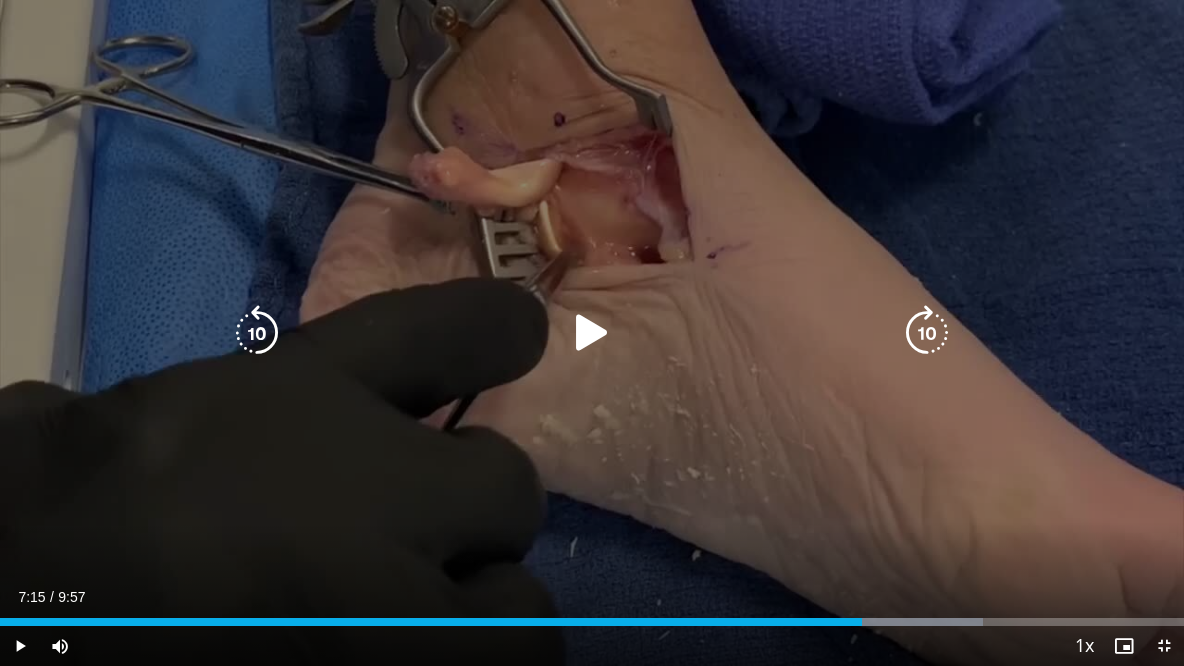 click at bounding box center [592, 333] 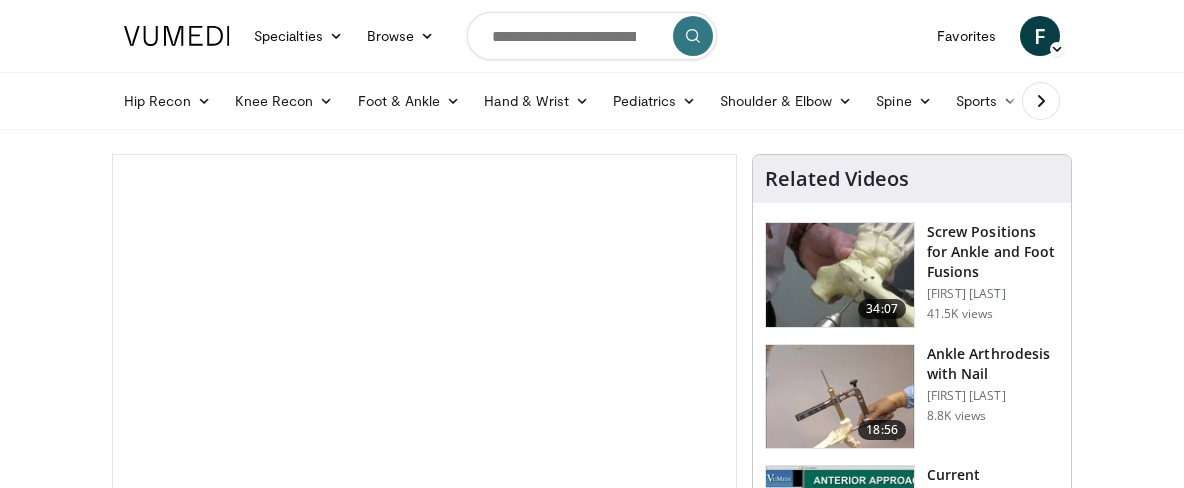 scroll, scrollTop: 0, scrollLeft: 0, axis: both 